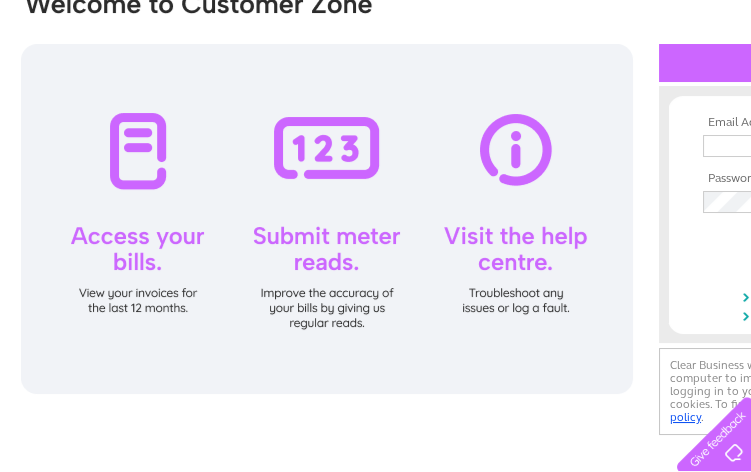 scroll, scrollTop: 0, scrollLeft: 0, axis: both 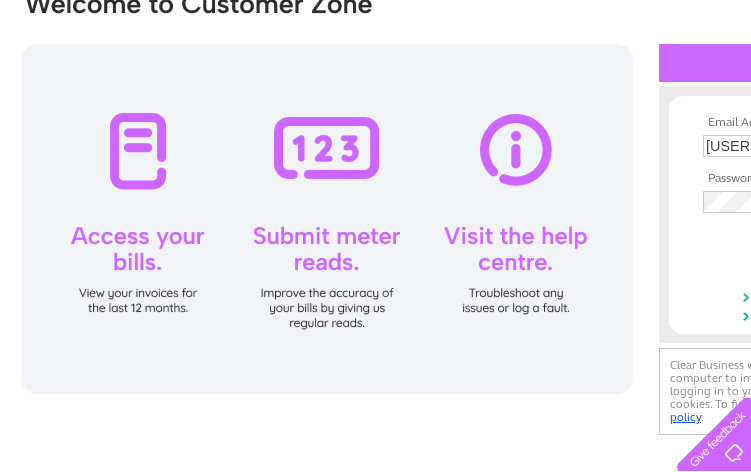 click at bounding box center (327, 219) 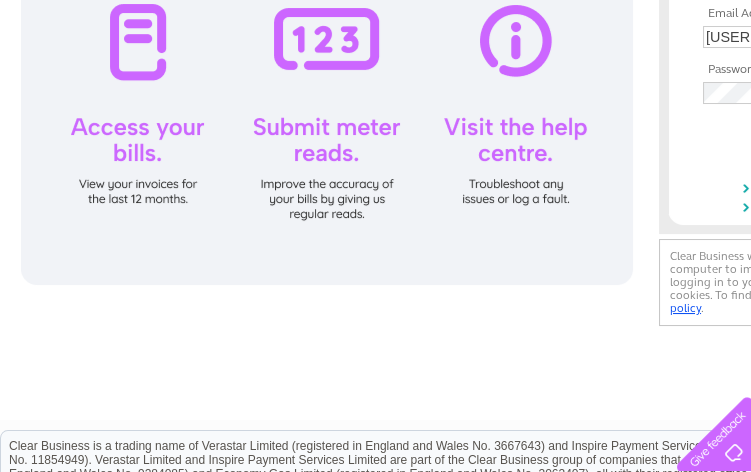 scroll, scrollTop: 272, scrollLeft: 0, axis: vertical 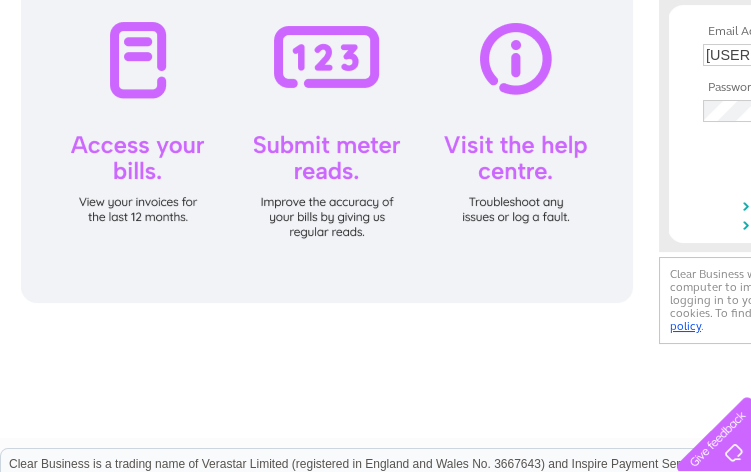 click at bounding box center [327, 128] 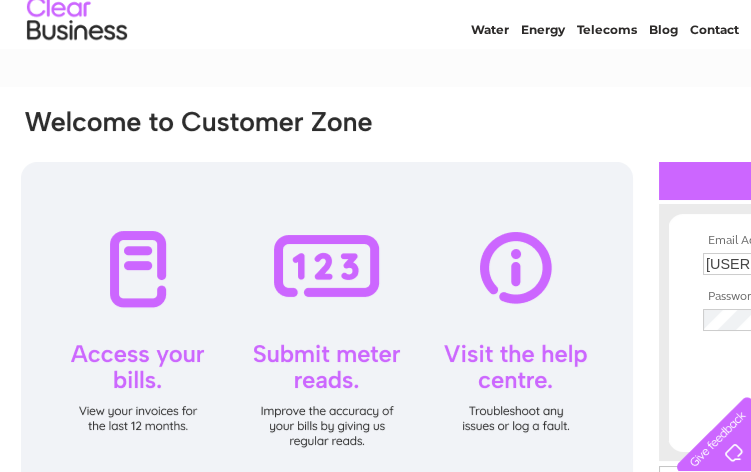 scroll, scrollTop: 181, scrollLeft: 0, axis: vertical 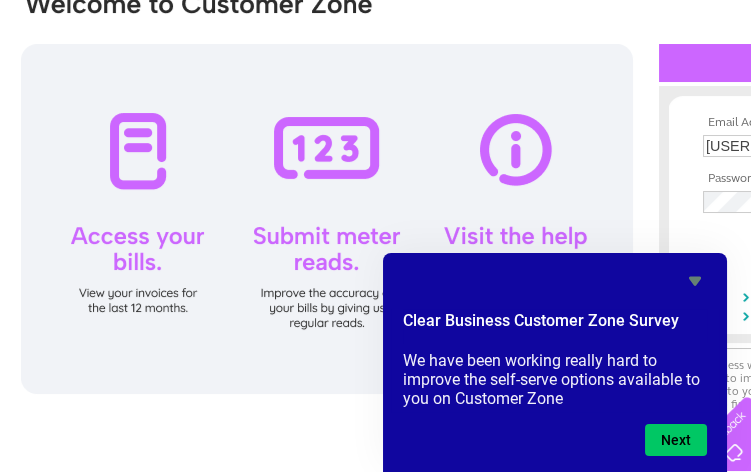 click 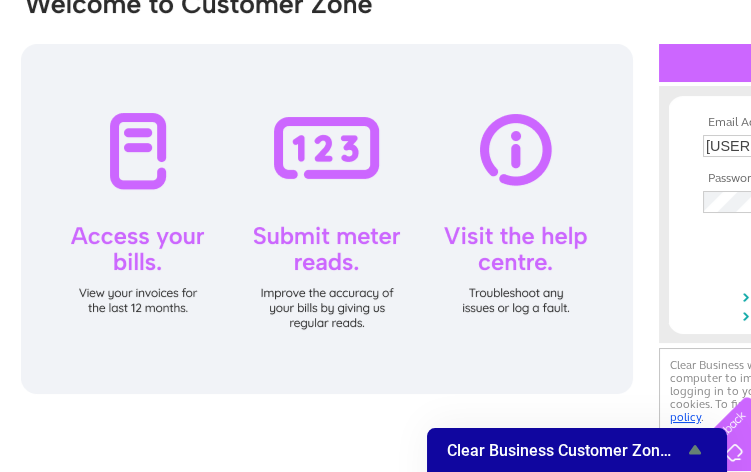 click on "Email Address:
[EMAIL]
Password:" at bounding box center (495, 214) 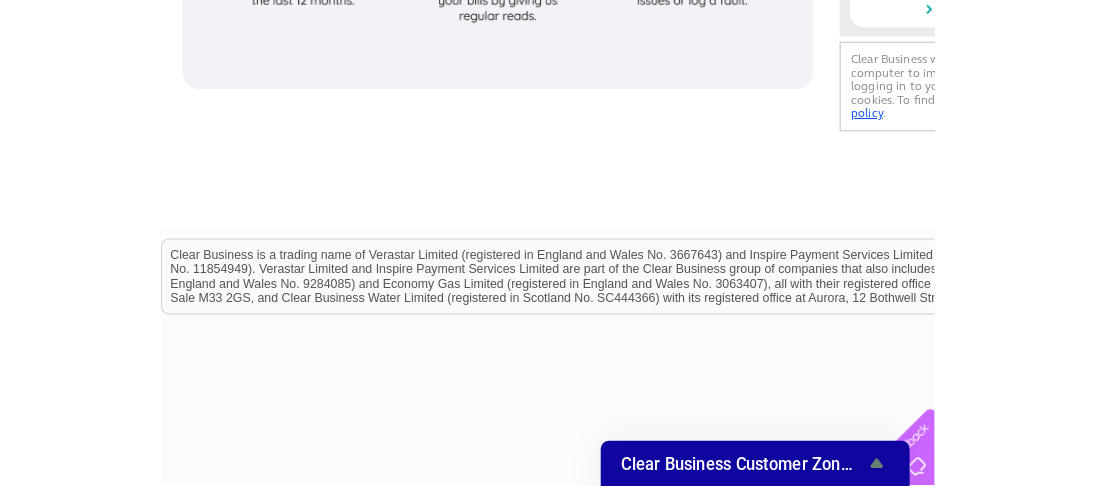 scroll, scrollTop: 231, scrollLeft: 0, axis: vertical 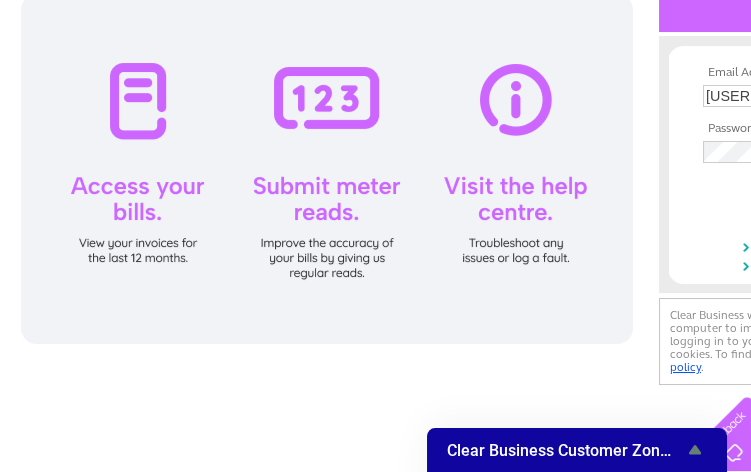 click at bounding box center (327, 169) 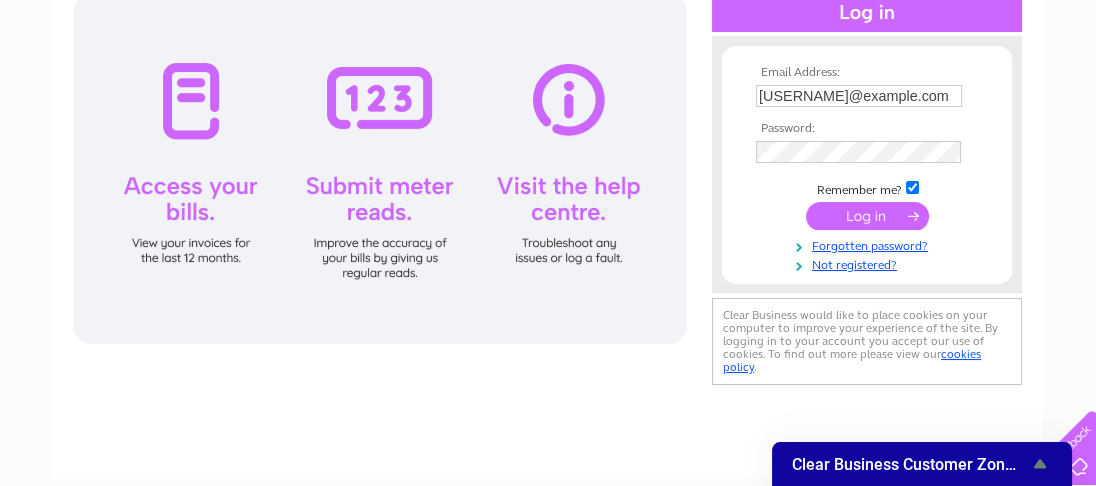 click at bounding box center (867, 216) 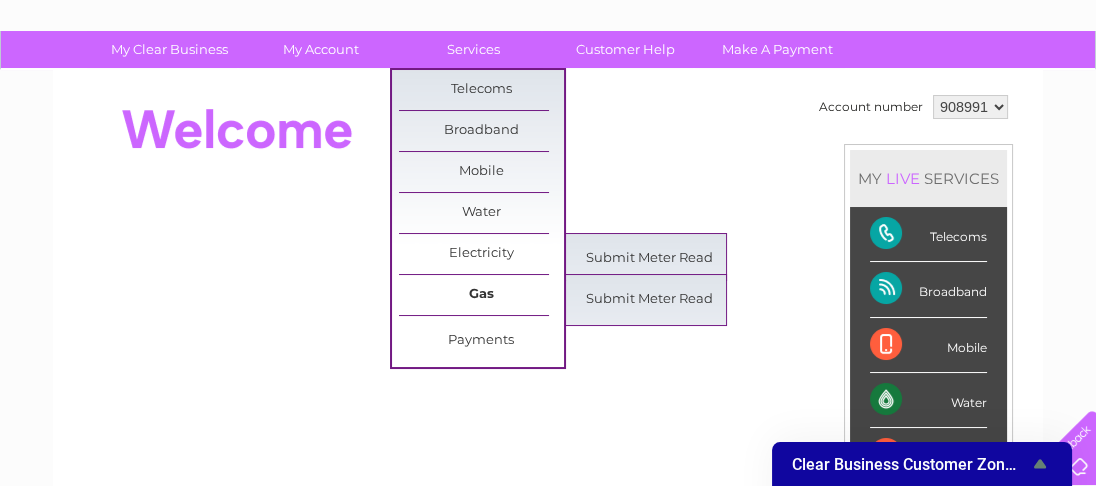 scroll, scrollTop: 90, scrollLeft: 0, axis: vertical 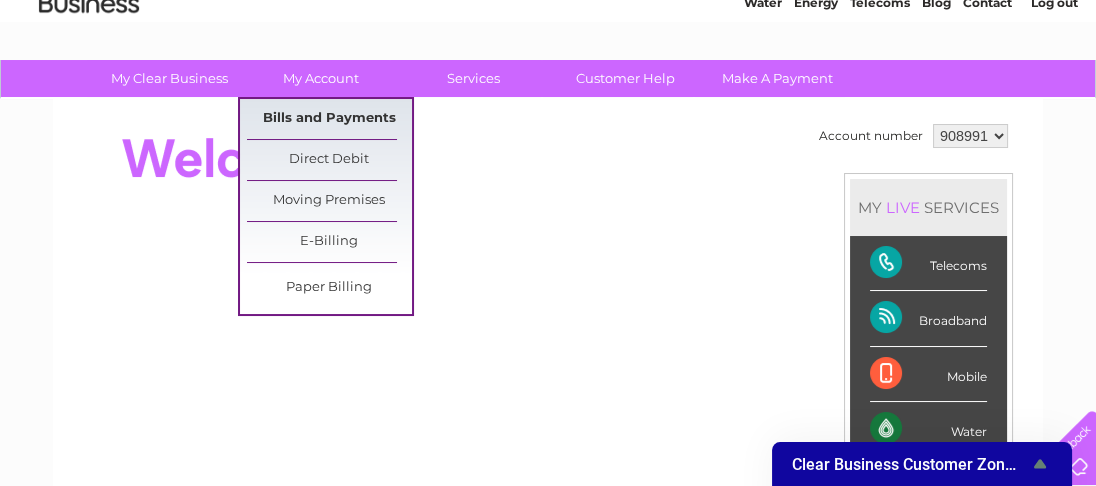 click on "Bills and Payments" at bounding box center (329, 119) 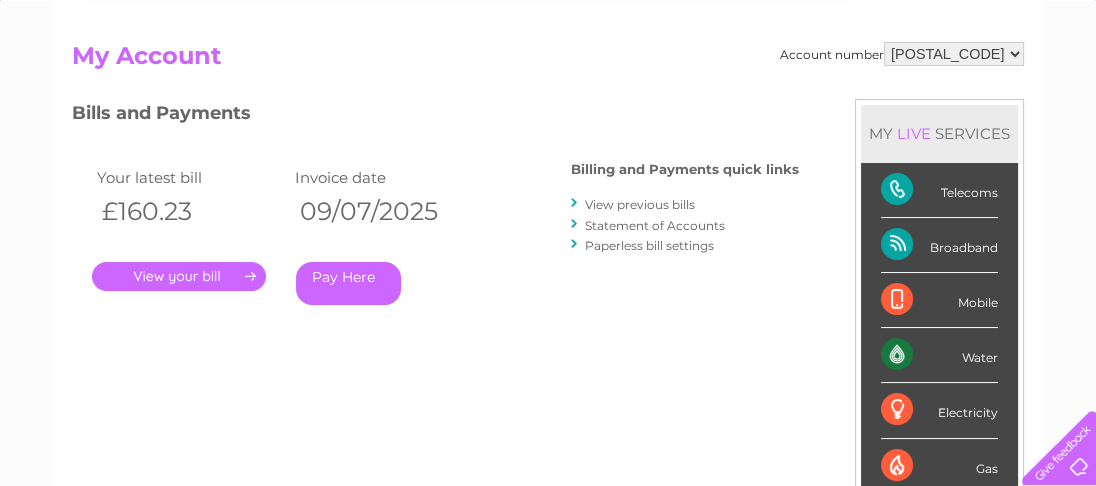 scroll, scrollTop: 272, scrollLeft: 0, axis: vertical 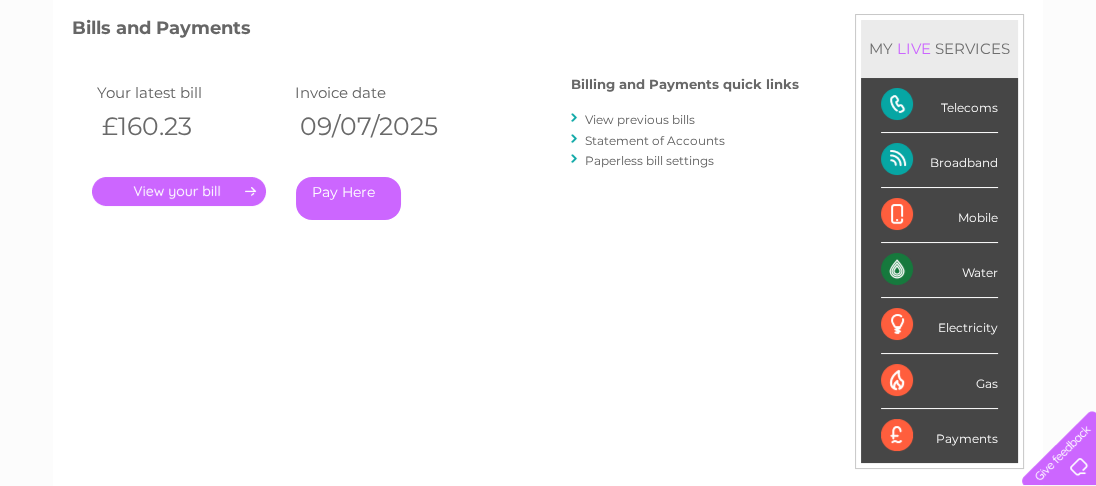 click on "View previous bills" at bounding box center [640, 119] 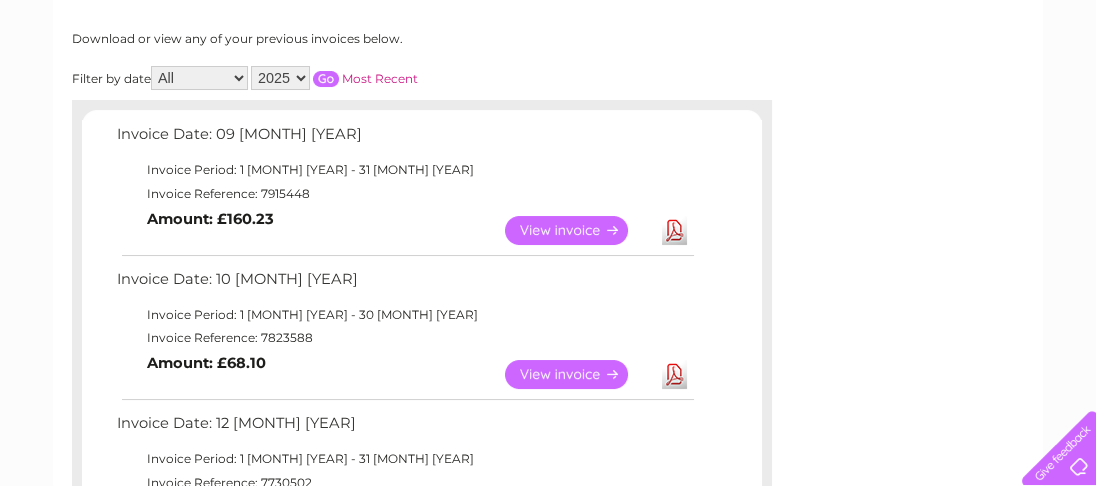 scroll, scrollTop: 272, scrollLeft: 0, axis: vertical 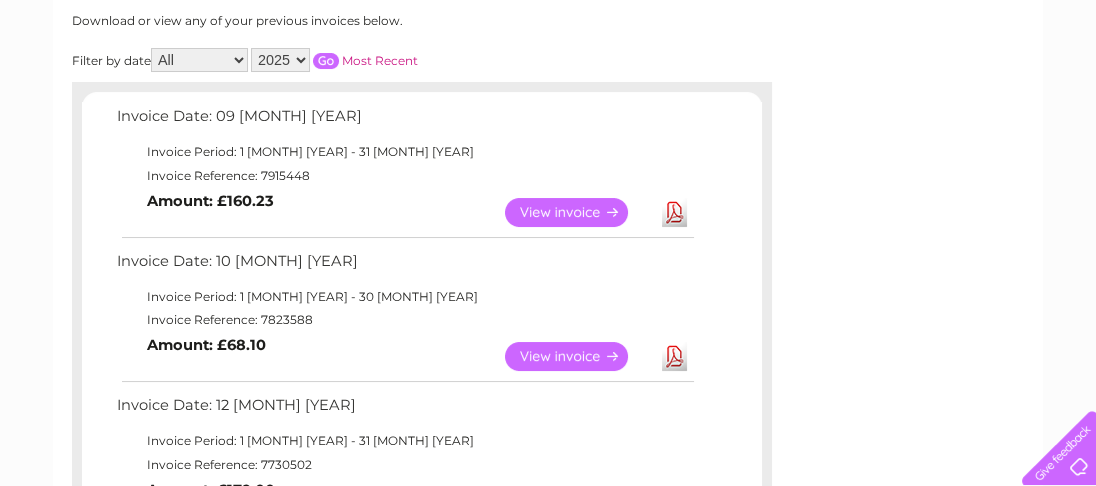 click on "View" at bounding box center (578, 212) 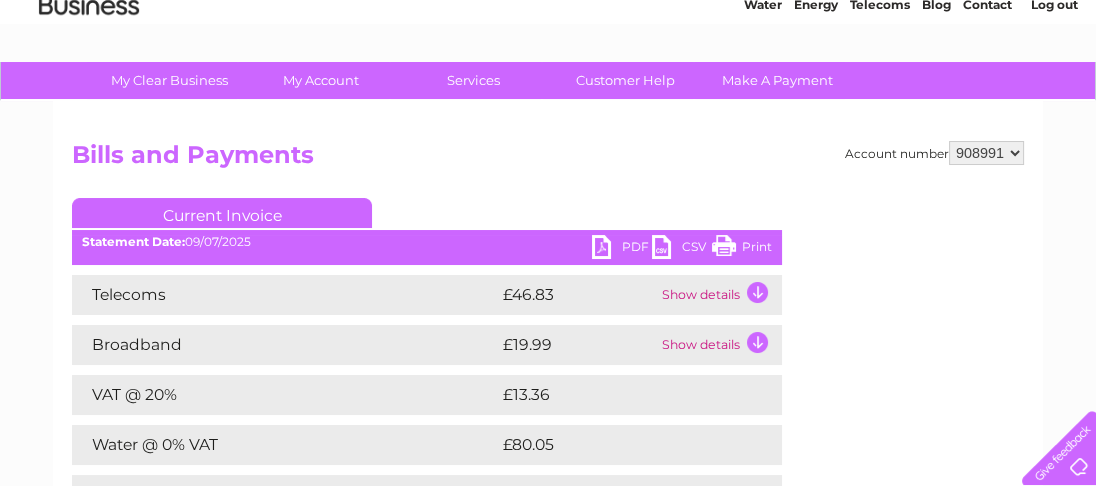 scroll, scrollTop: 0, scrollLeft: 0, axis: both 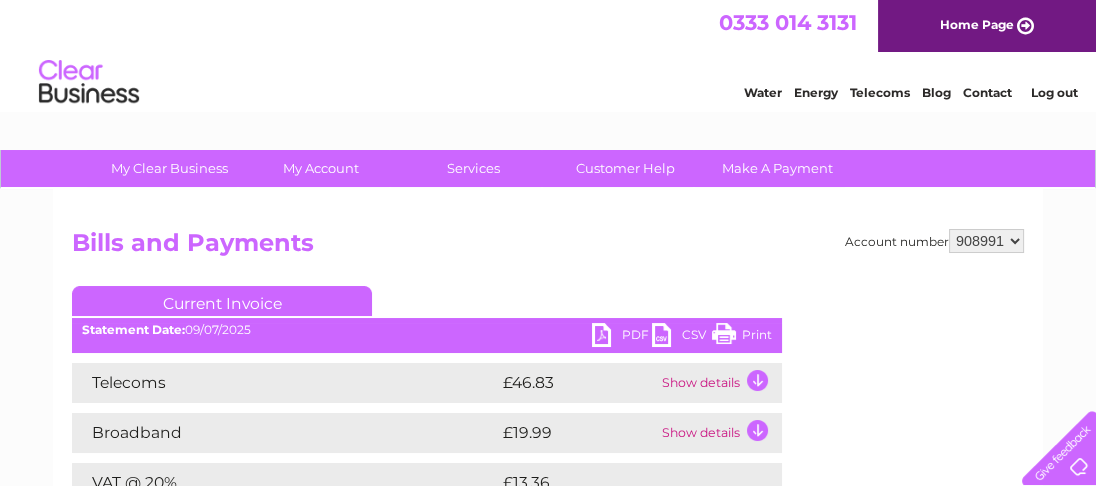 click on "Current Invoice" at bounding box center [222, 301] 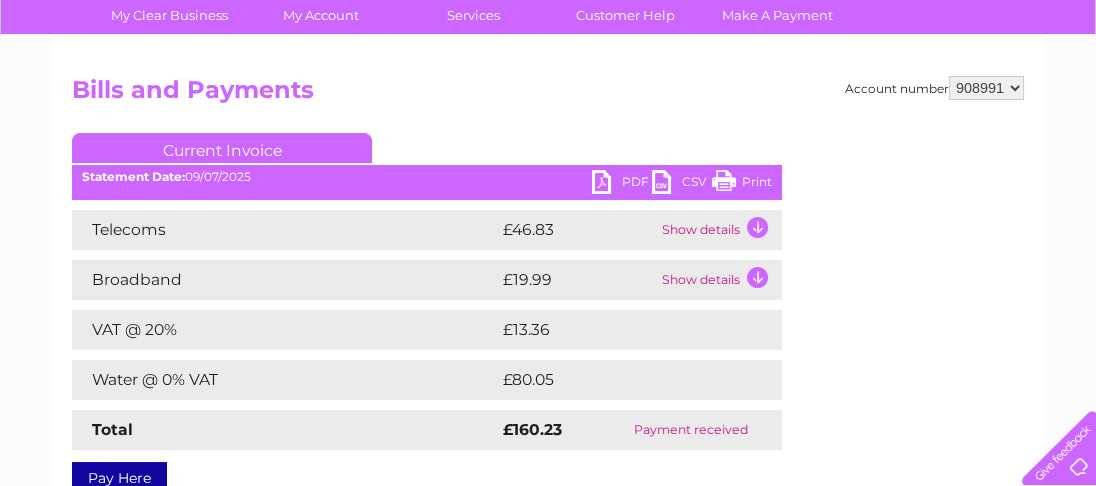 scroll, scrollTop: 181, scrollLeft: 0, axis: vertical 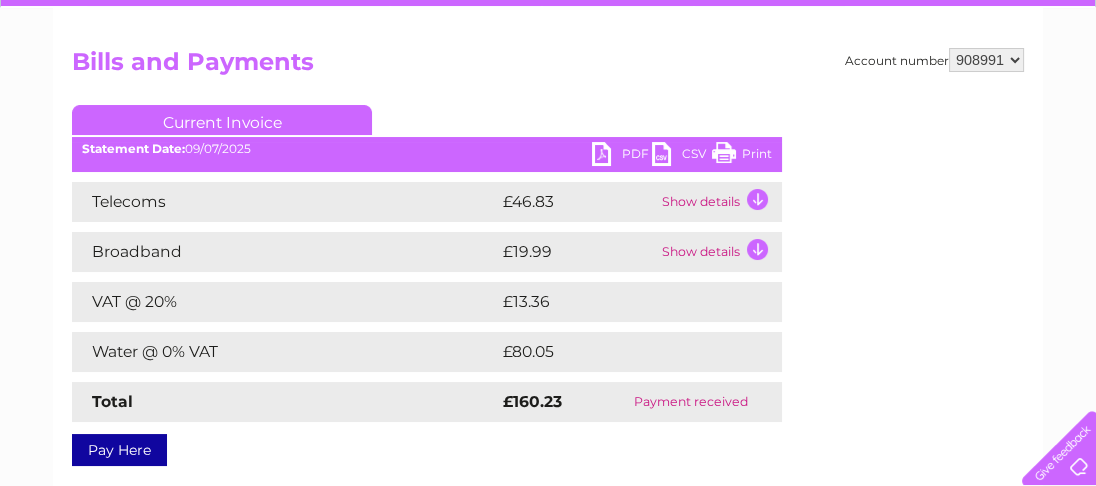click on "CSV" at bounding box center (682, 156) 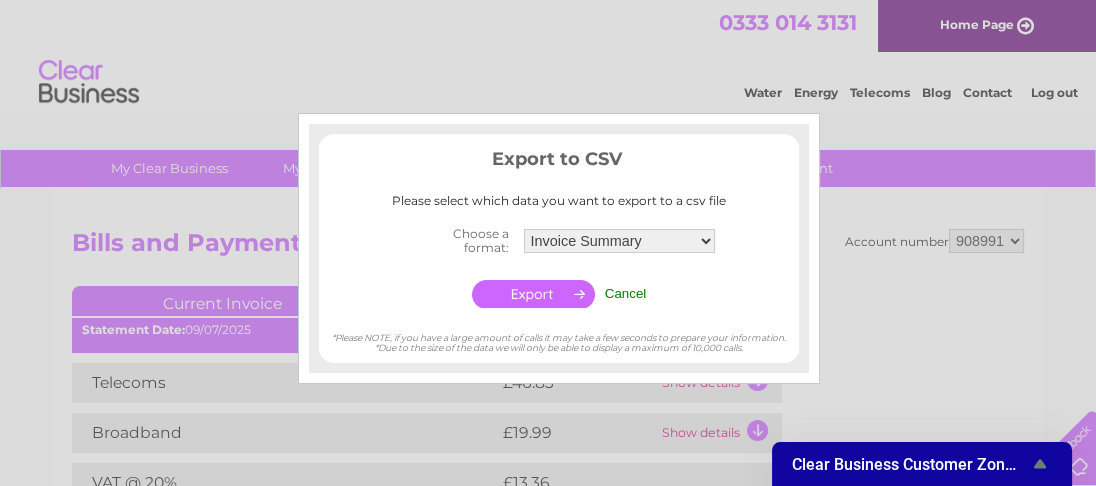 click on "Cancel" at bounding box center (626, 293) 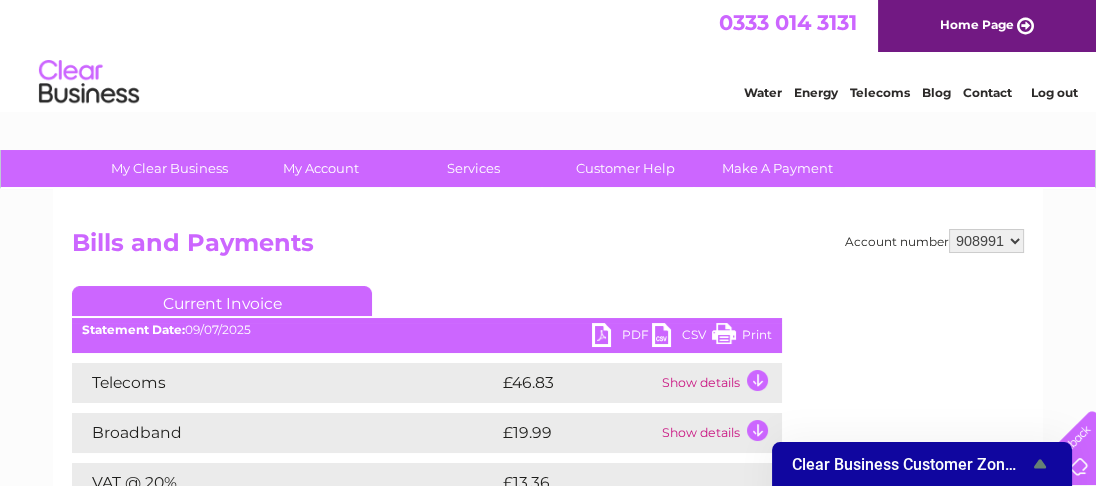 click on "PDF" at bounding box center [622, 337] 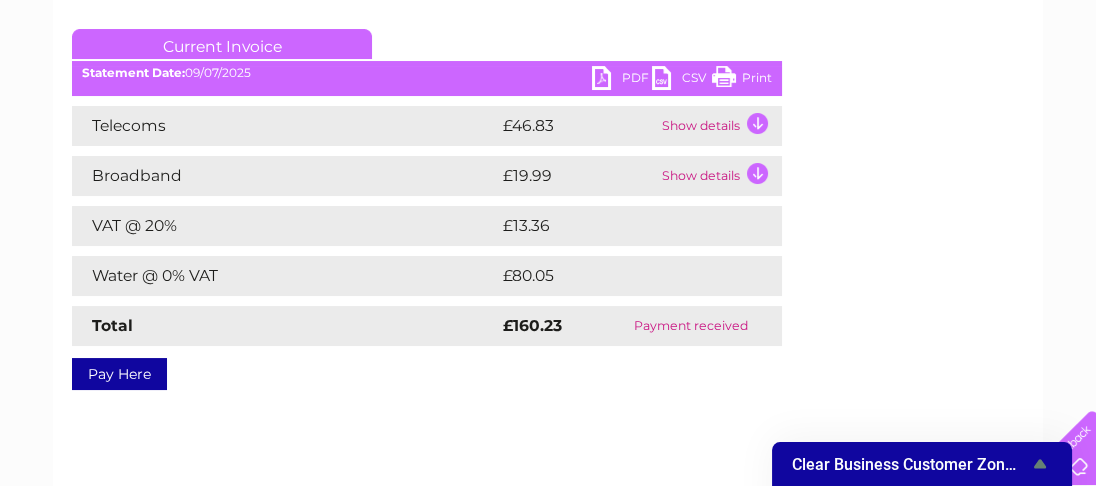 scroll, scrollTop: 256, scrollLeft: 0, axis: vertical 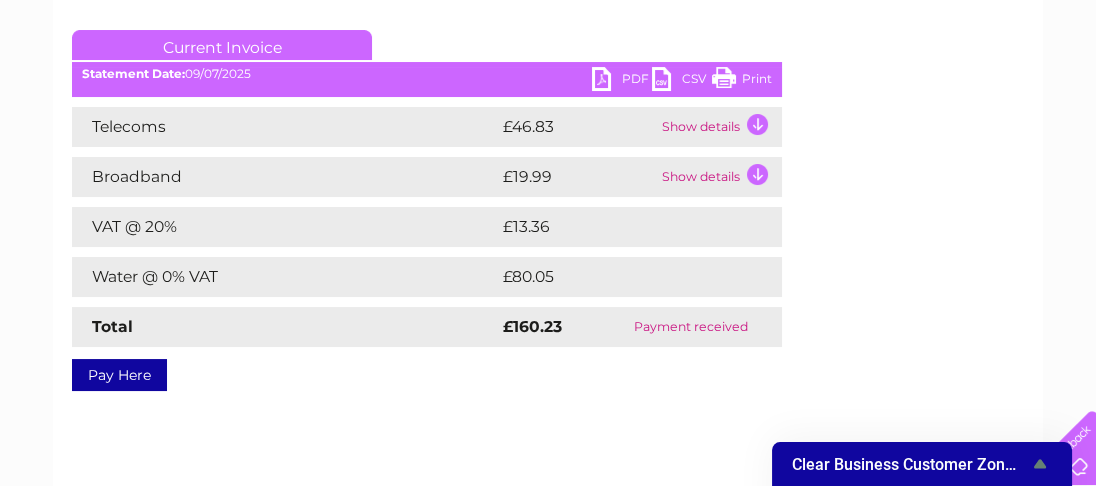 click on "PDF" at bounding box center (622, 81) 